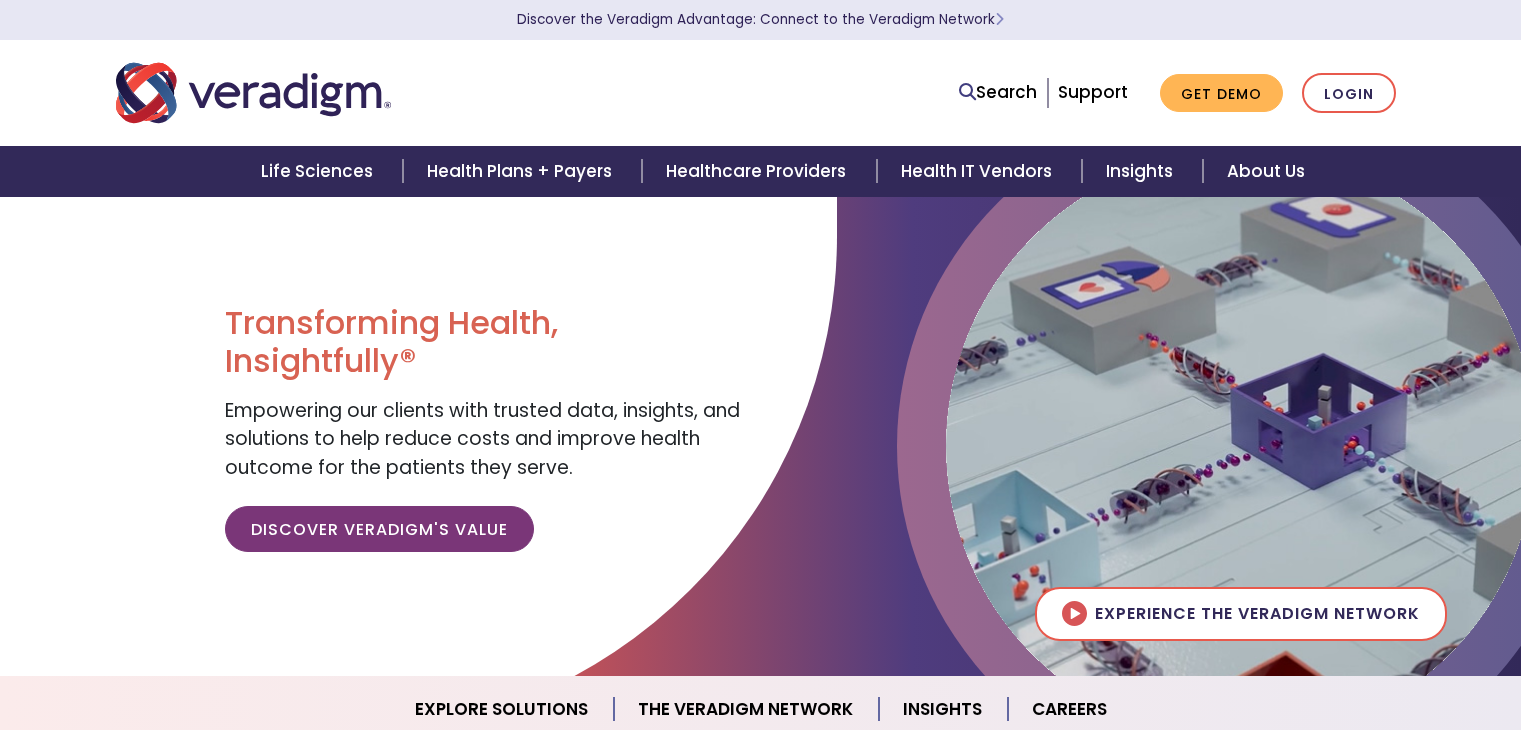 scroll, scrollTop: 0, scrollLeft: 0, axis: both 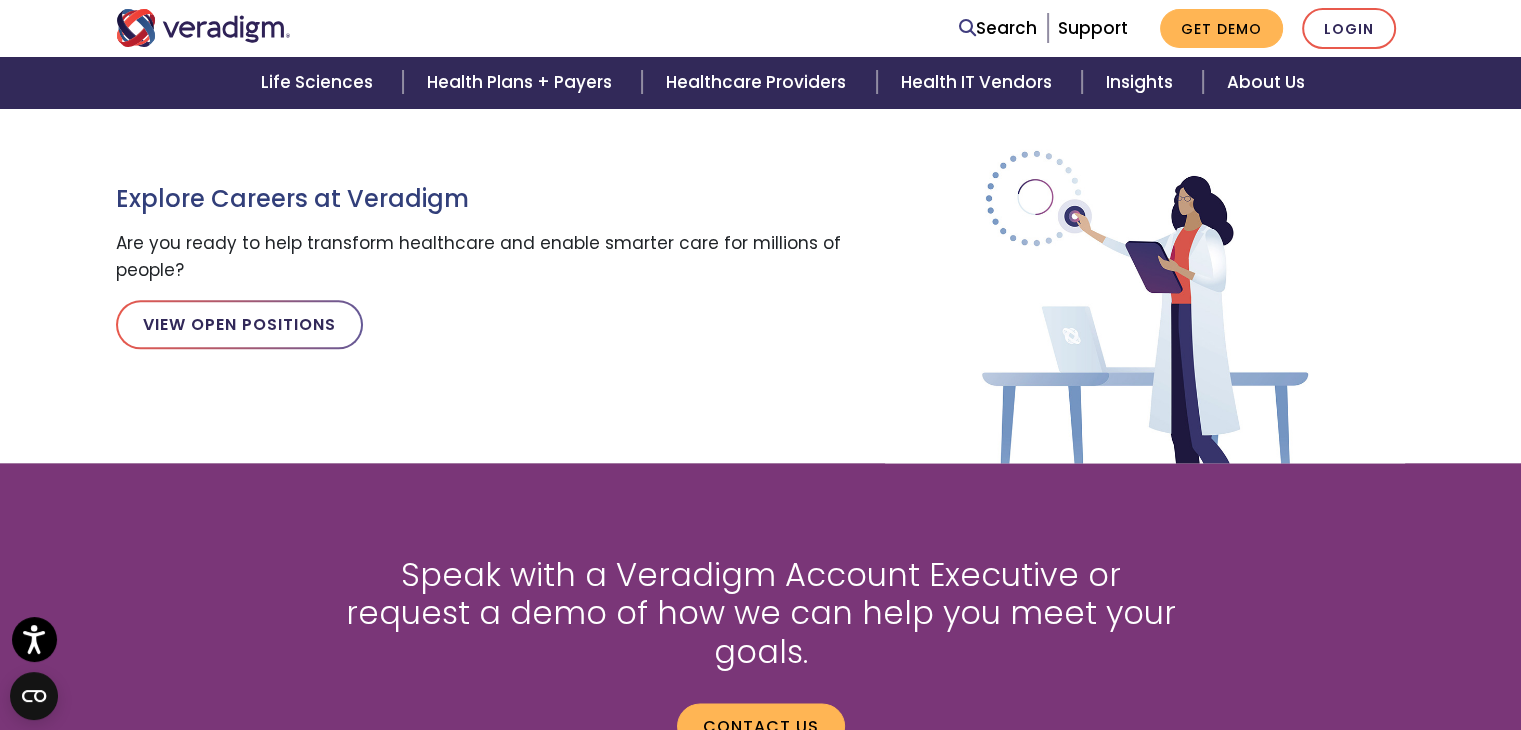 drag, startPoint x: 1535, startPoint y: 393, endPoint x: 1512, endPoint y: 561, distance: 169.5671 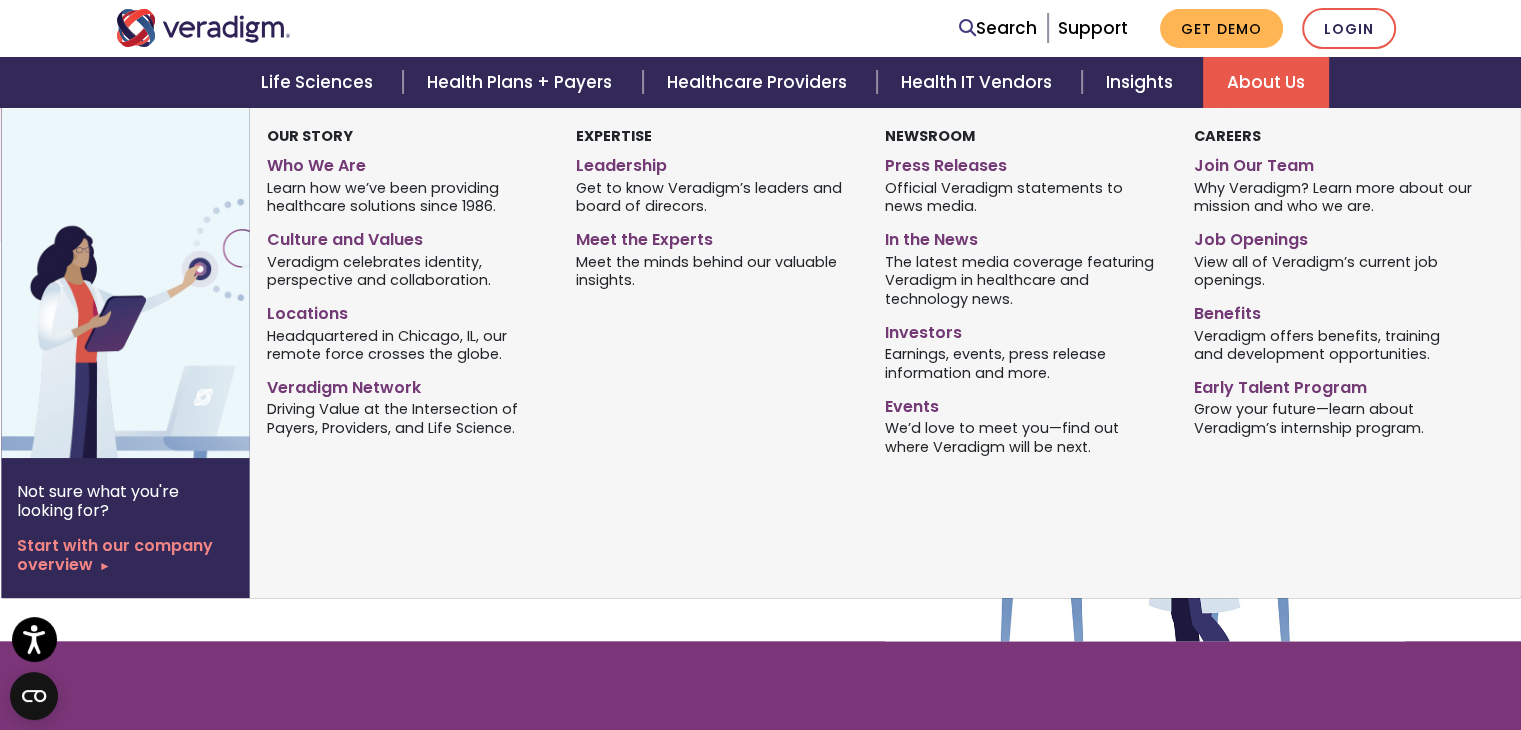 click on "About Us" at bounding box center (1266, 82) 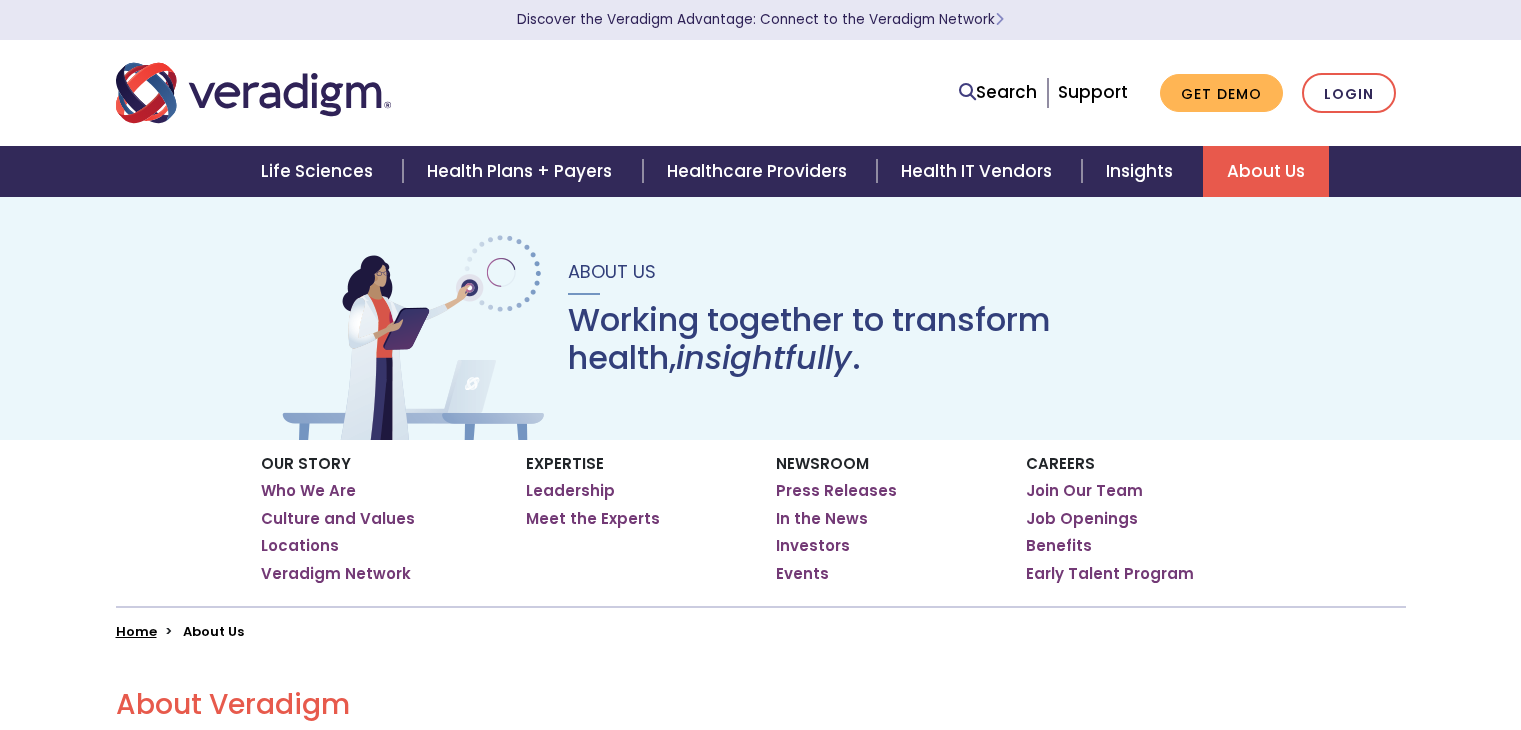 scroll, scrollTop: 0, scrollLeft: 0, axis: both 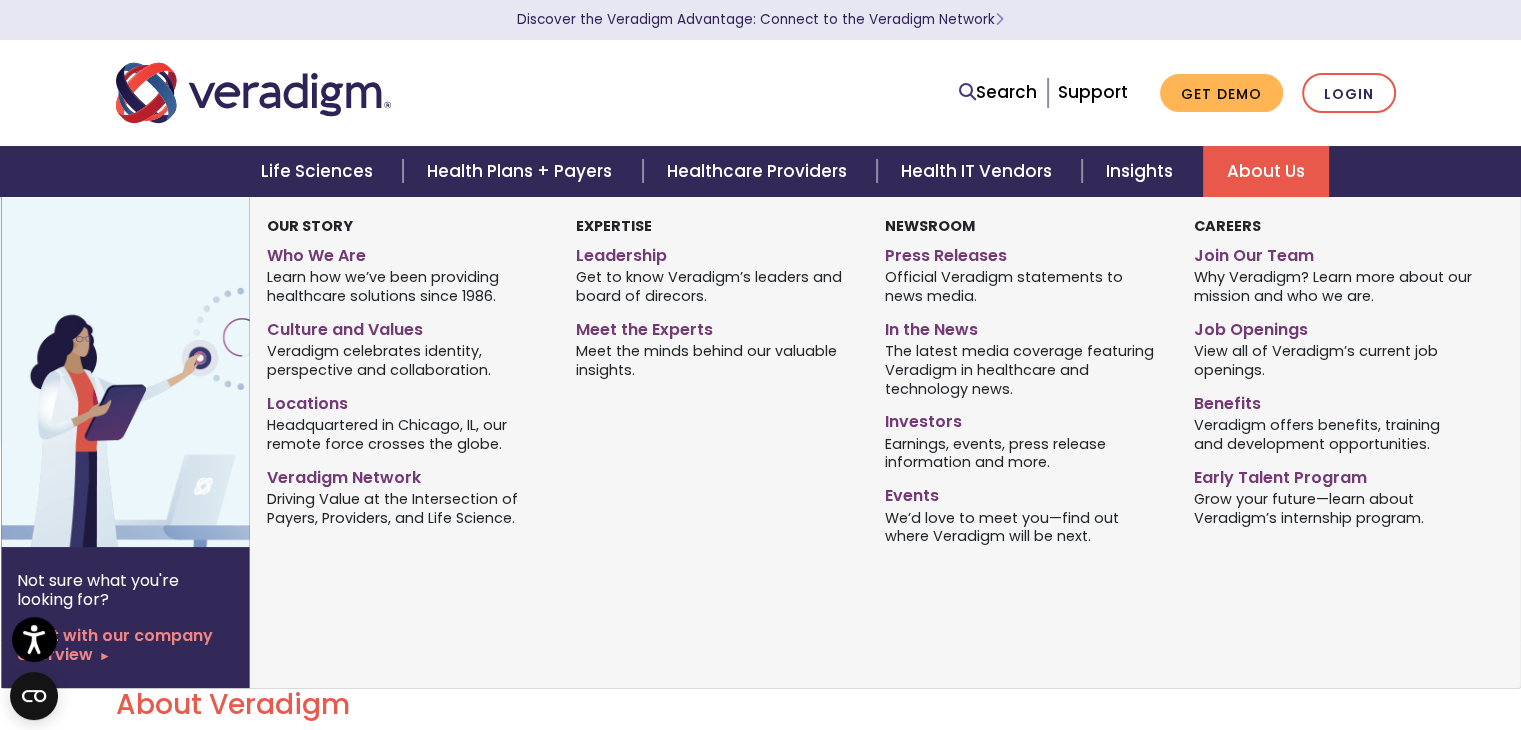 click on "About Us" at bounding box center [1266, 171] 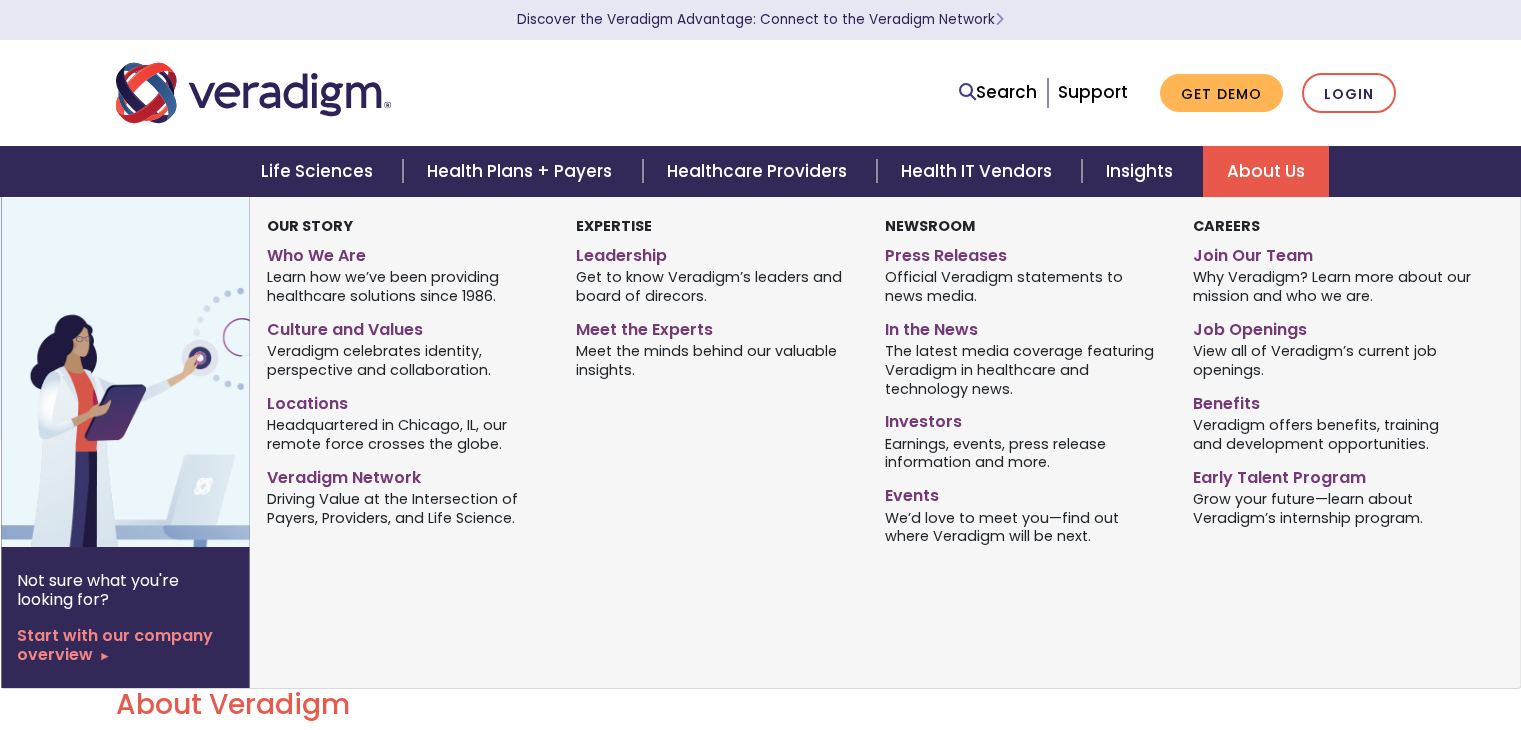 scroll, scrollTop: 0, scrollLeft: 0, axis: both 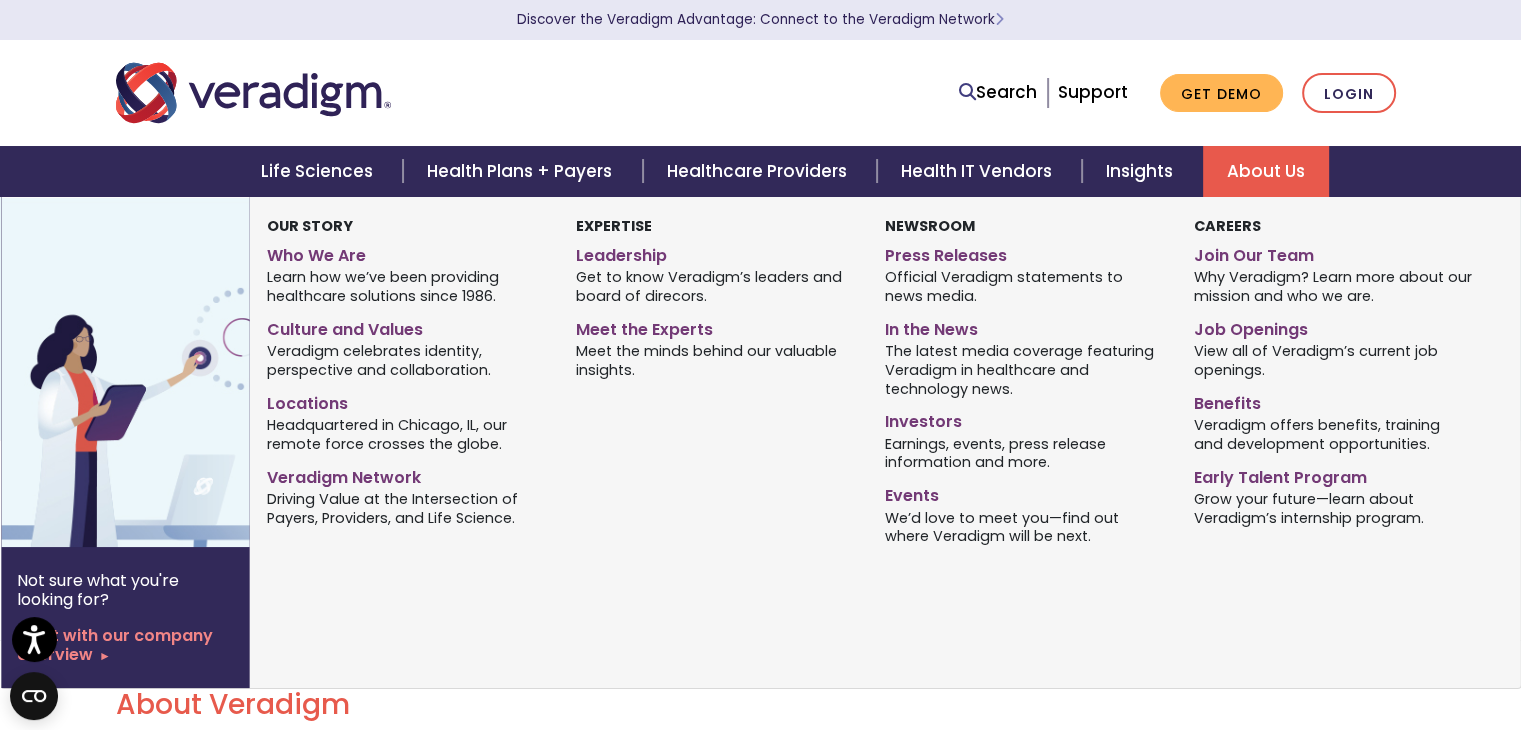 click on "Not sure what you're looking for?
Start with our company overview
Our Story Who We Are Culture and Values Locations Veradigm Network" at bounding box center (760, 442) 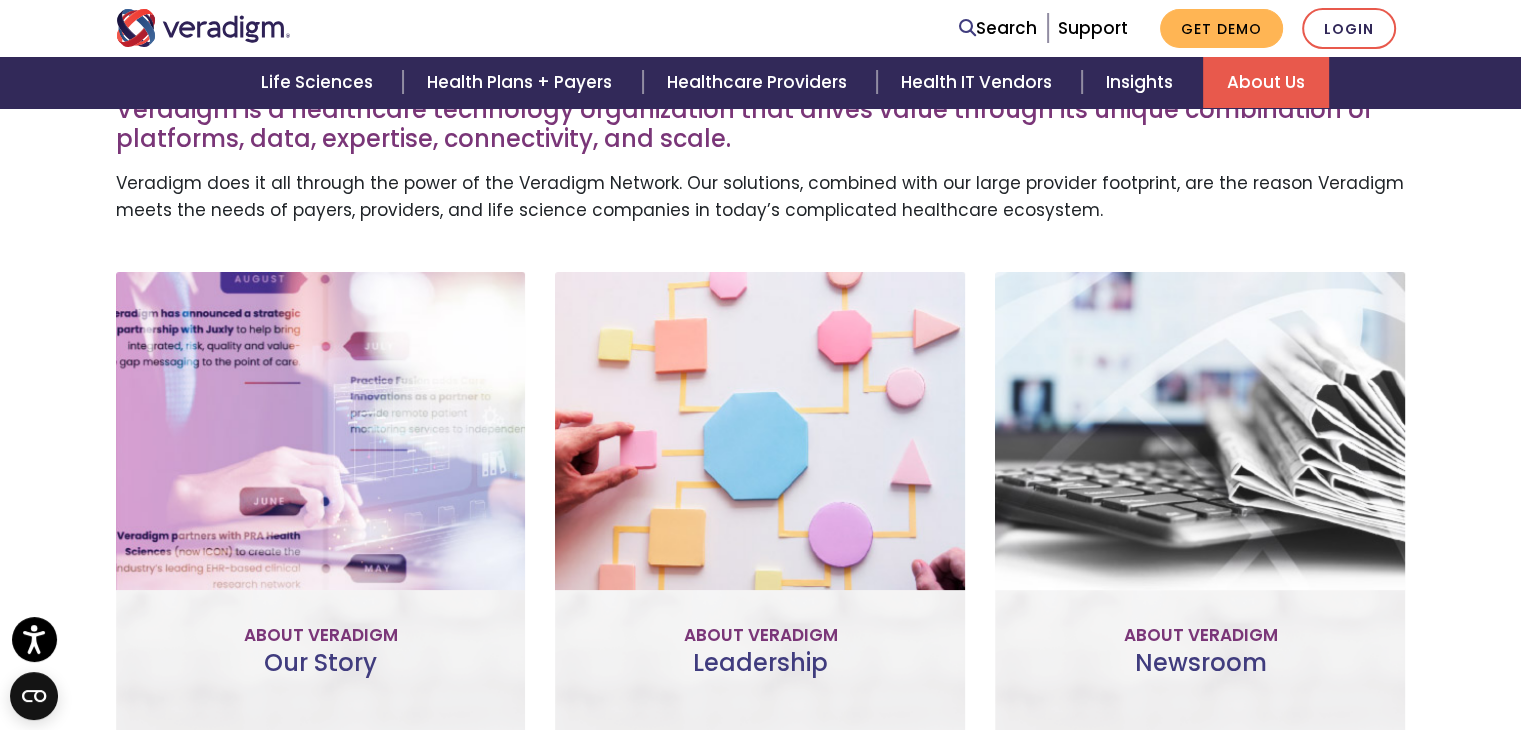 scroll, scrollTop: 640, scrollLeft: 0, axis: vertical 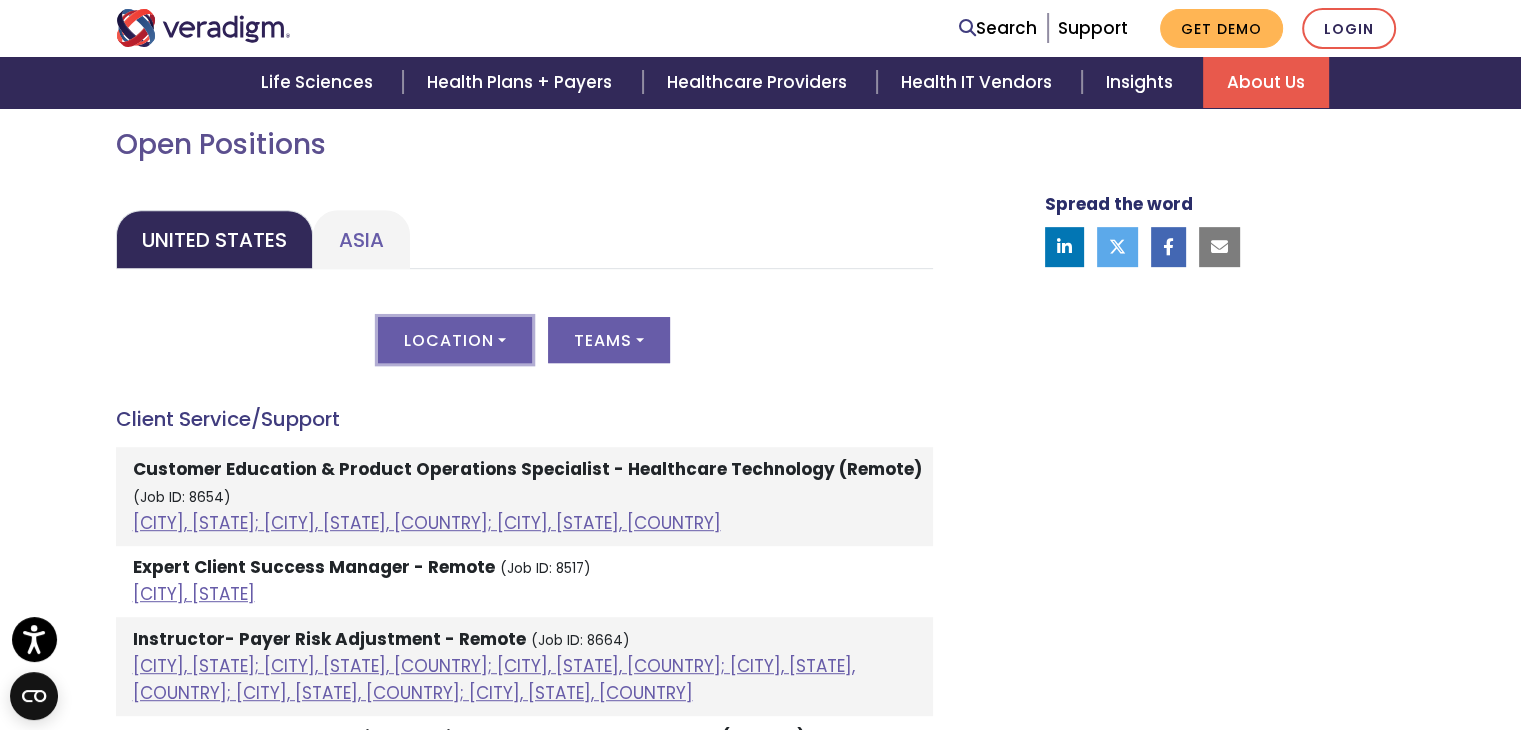 click on "Location" at bounding box center (455, 340) 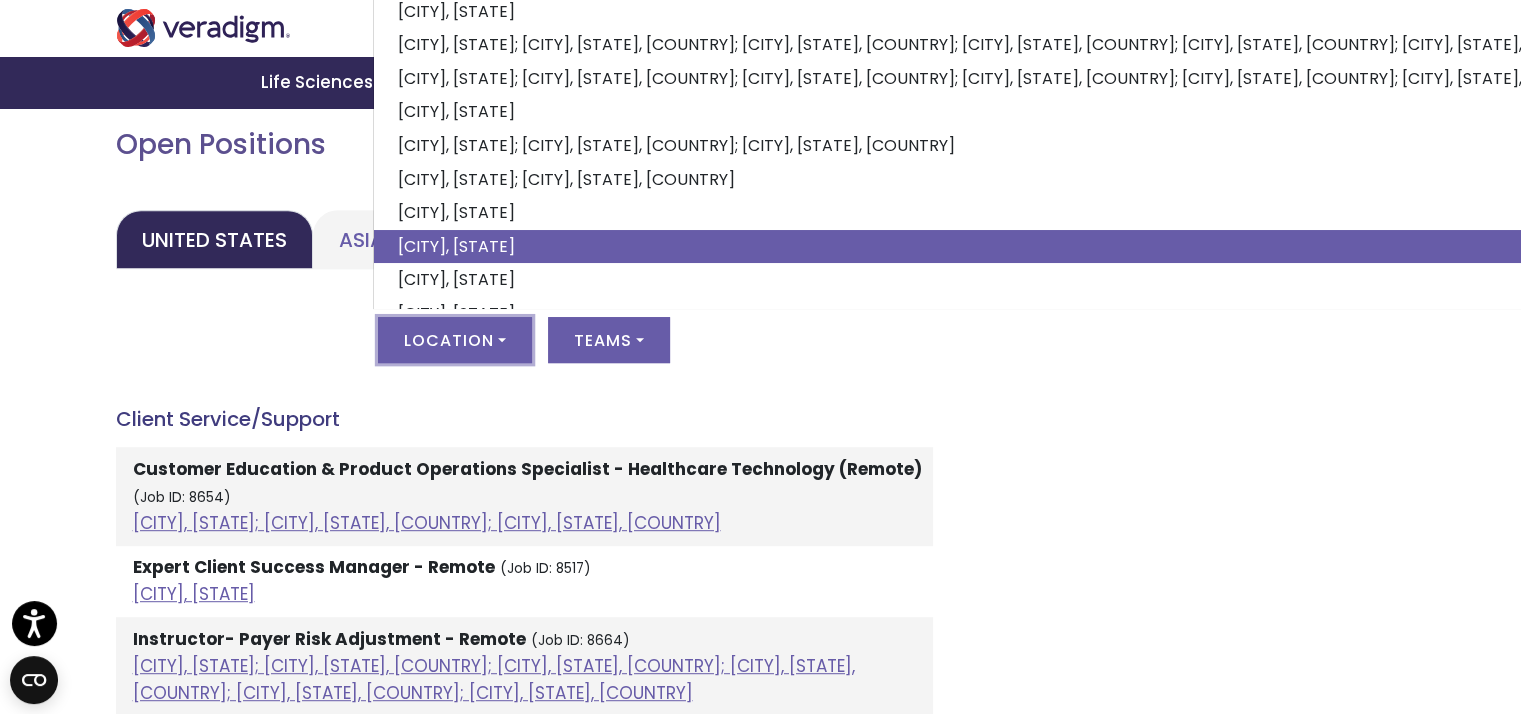 click on "Houston, Texas" at bounding box center [1006, 247] 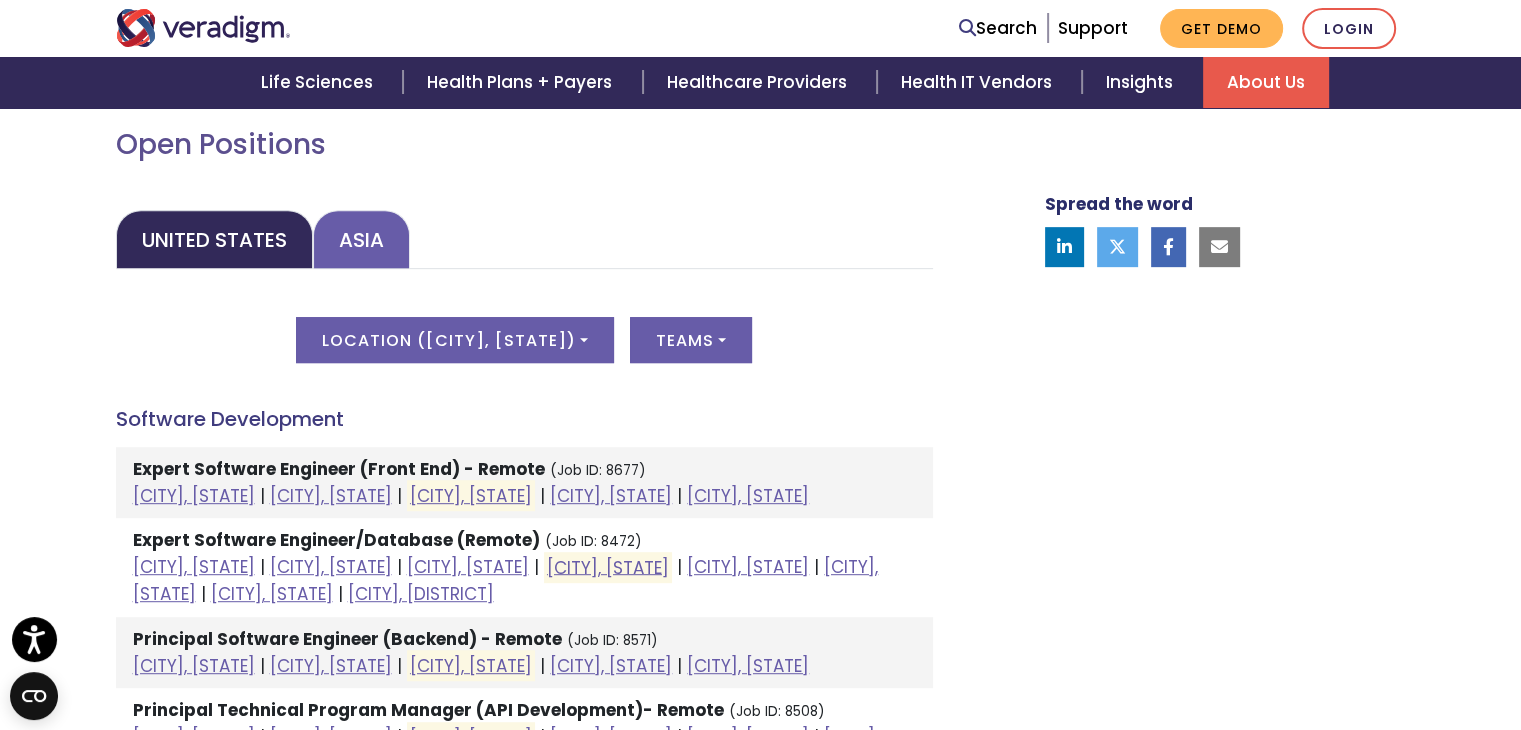click on "Asia" at bounding box center (361, 239) 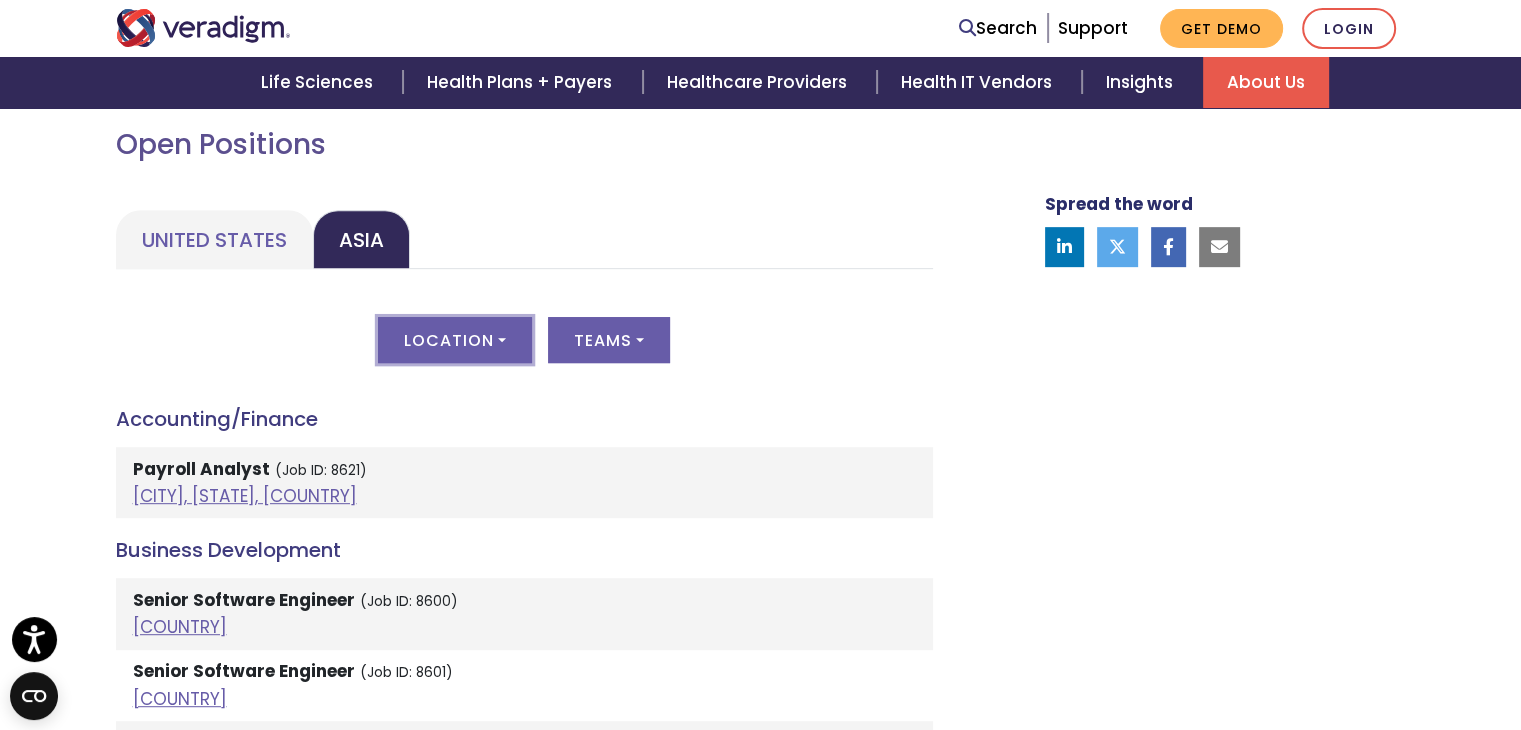 click on "Location" at bounding box center [455, 340] 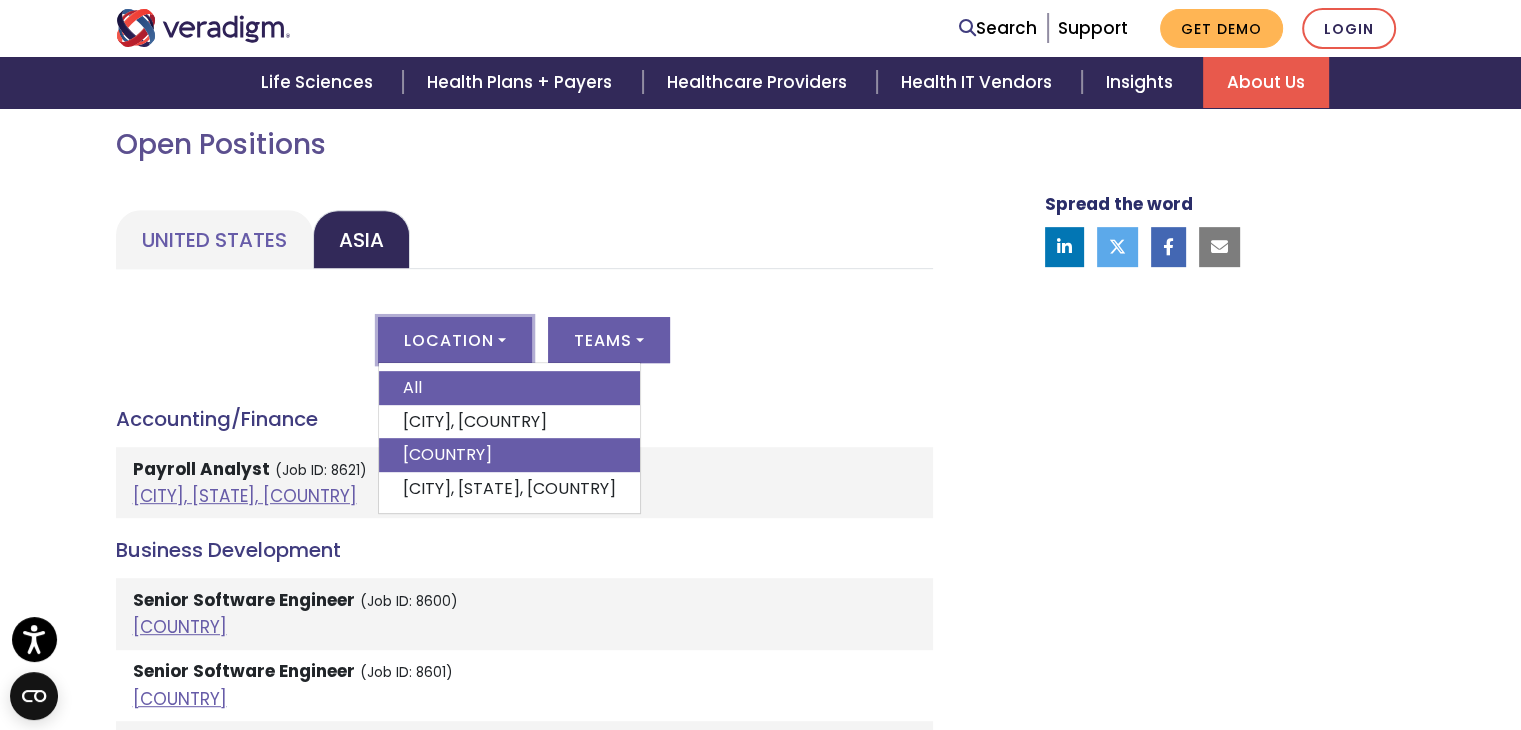 scroll, scrollTop: 1000, scrollLeft: 0, axis: vertical 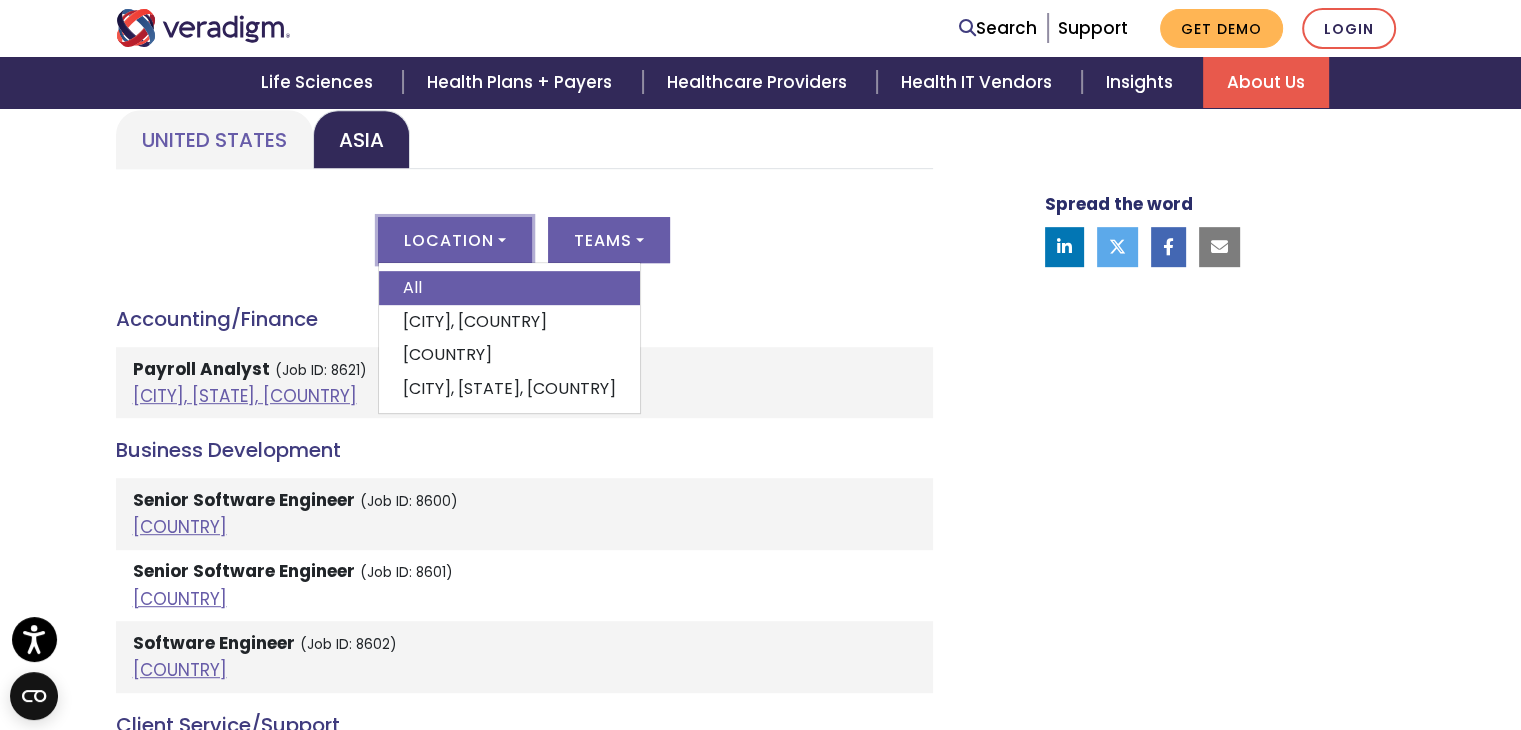 click on "Spread the word" at bounding box center (1201, 1955) 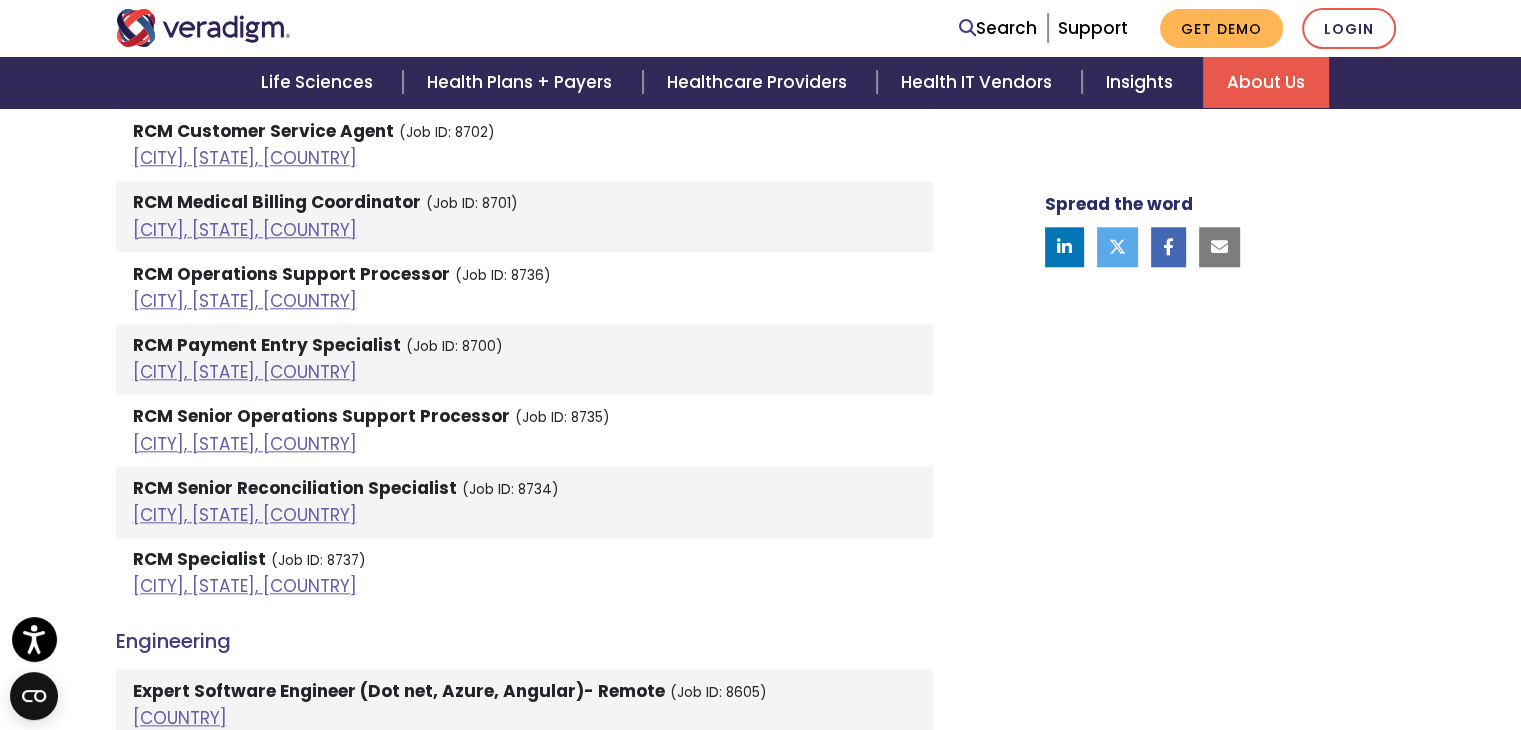 scroll, scrollTop: 1300, scrollLeft: 0, axis: vertical 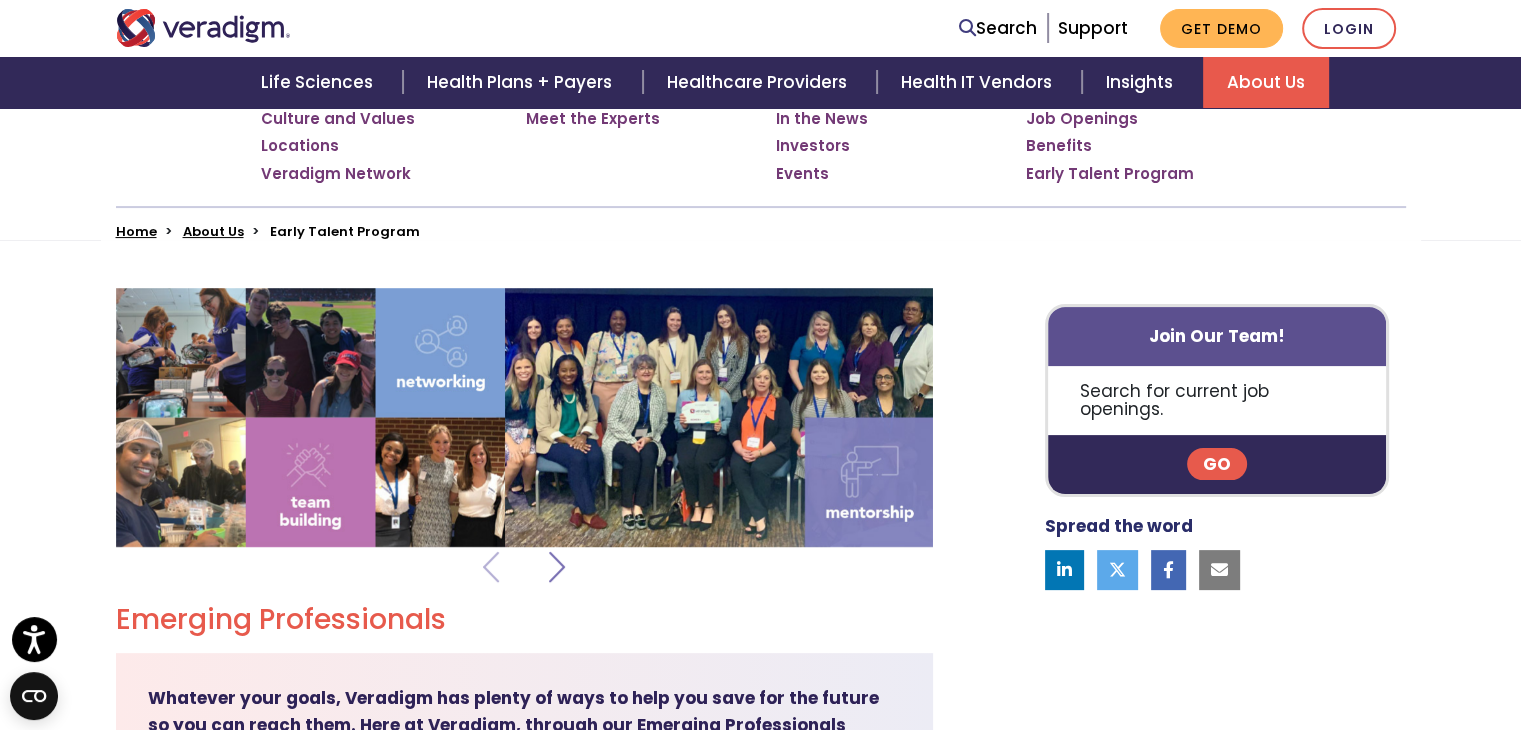 click at bounding box center (557, 567) 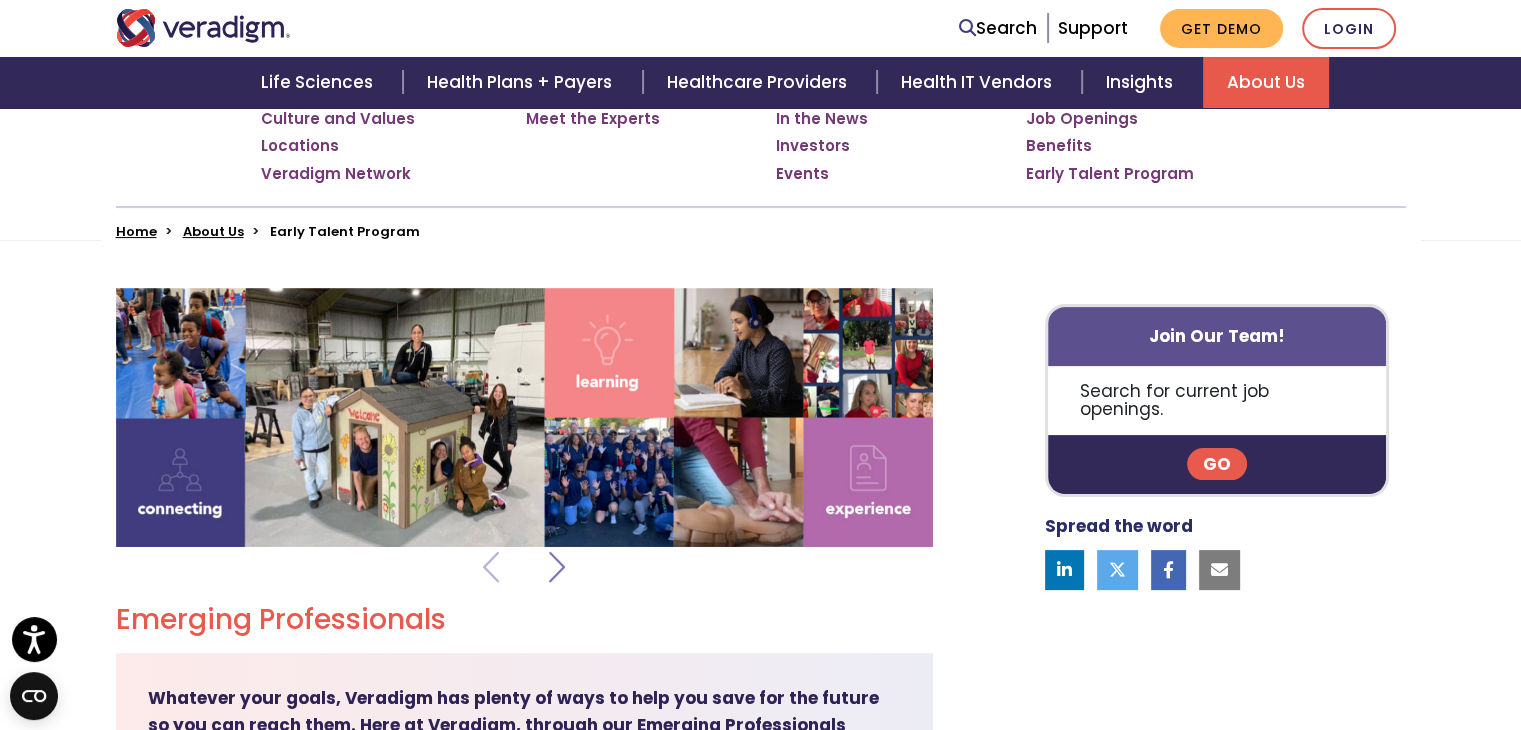 click at bounding box center (557, 567) 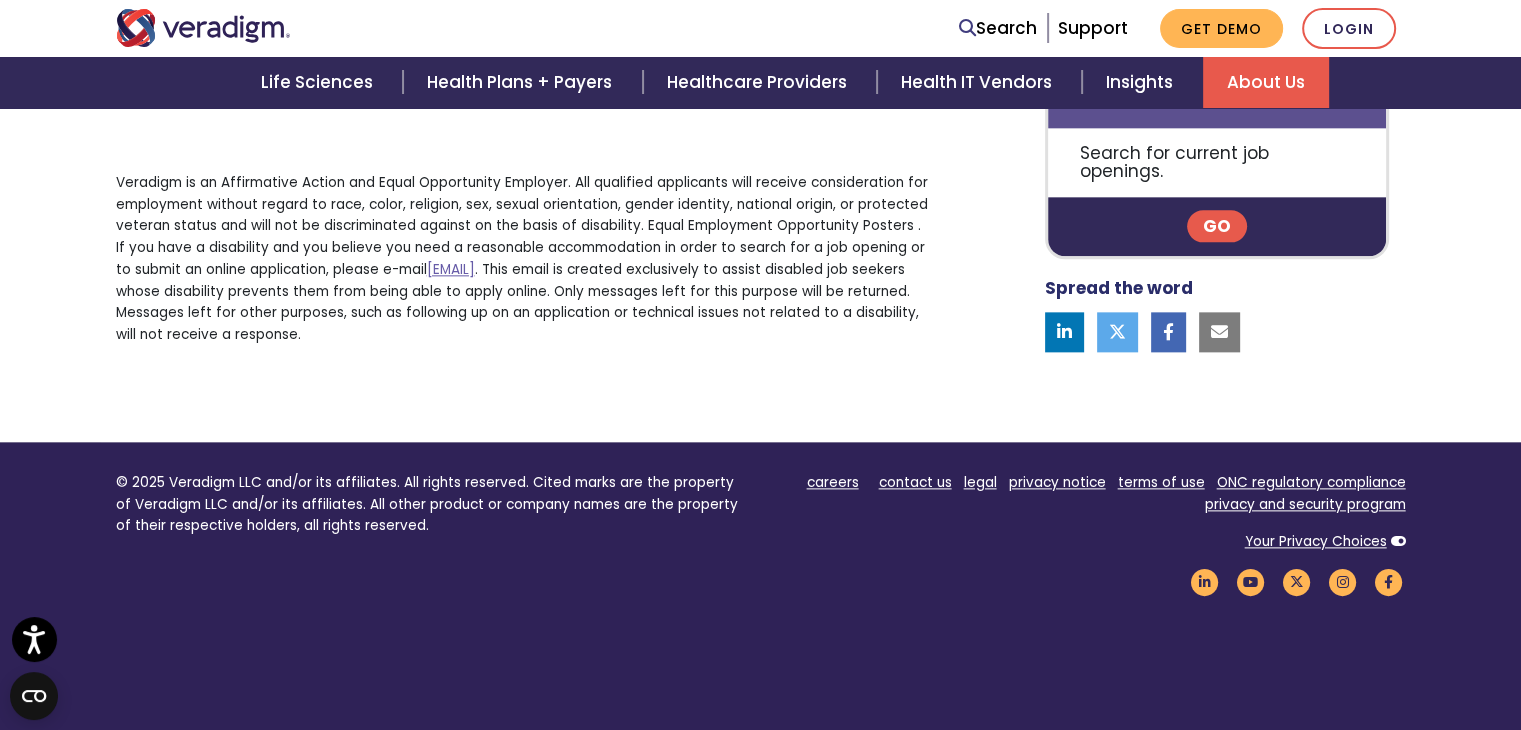 scroll, scrollTop: 2484, scrollLeft: 0, axis: vertical 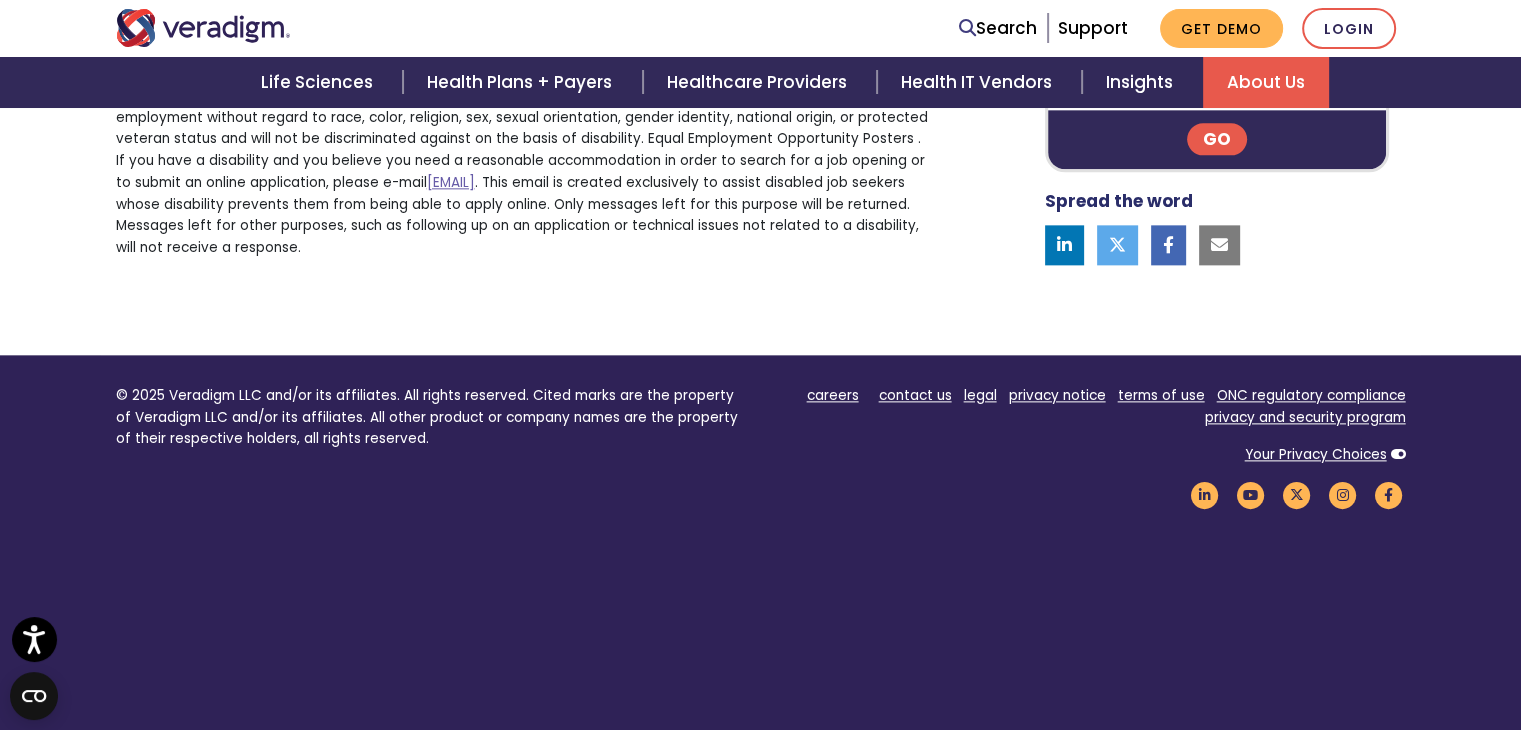 click on "About Us" at bounding box center (1266, 82) 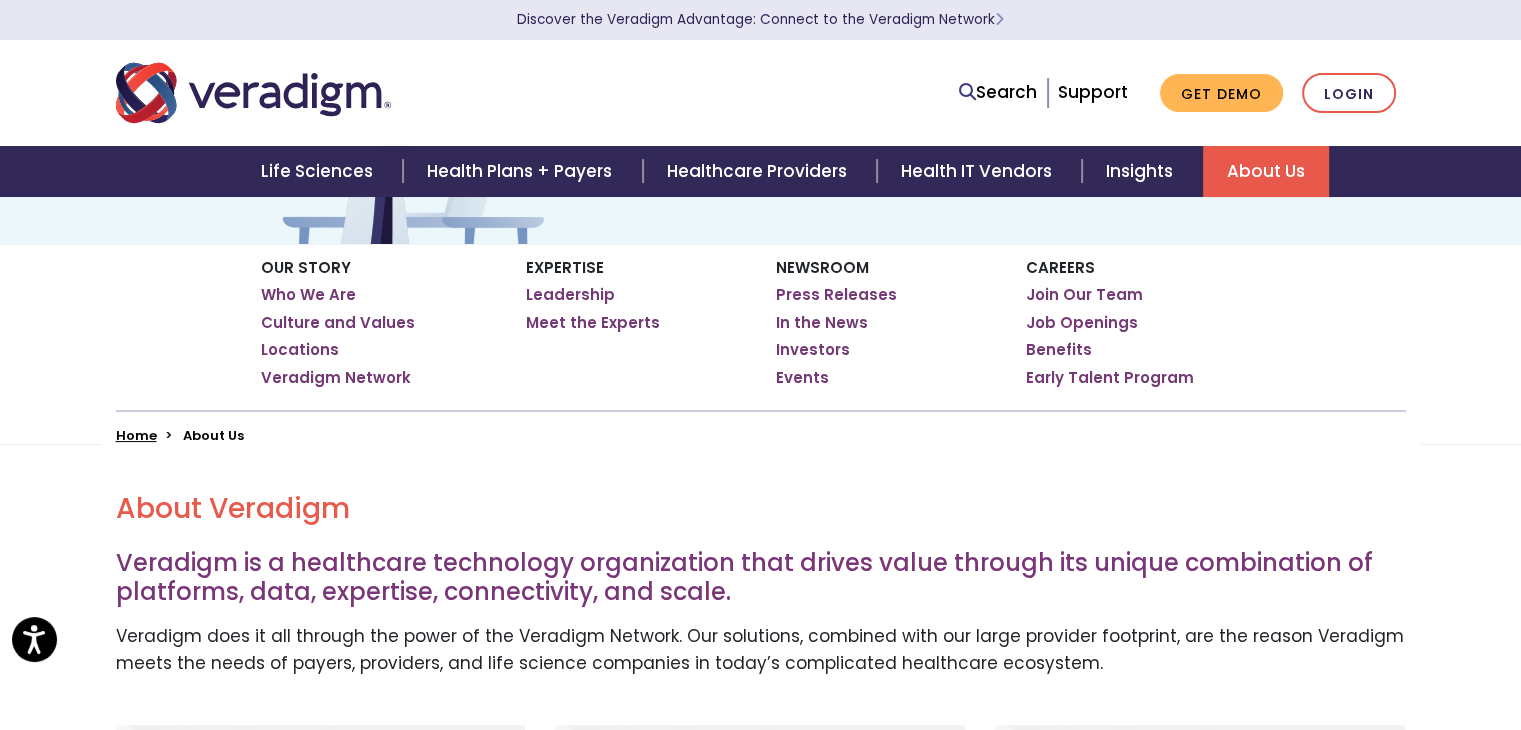 scroll, scrollTop: 0, scrollLeft: 0, axis: both 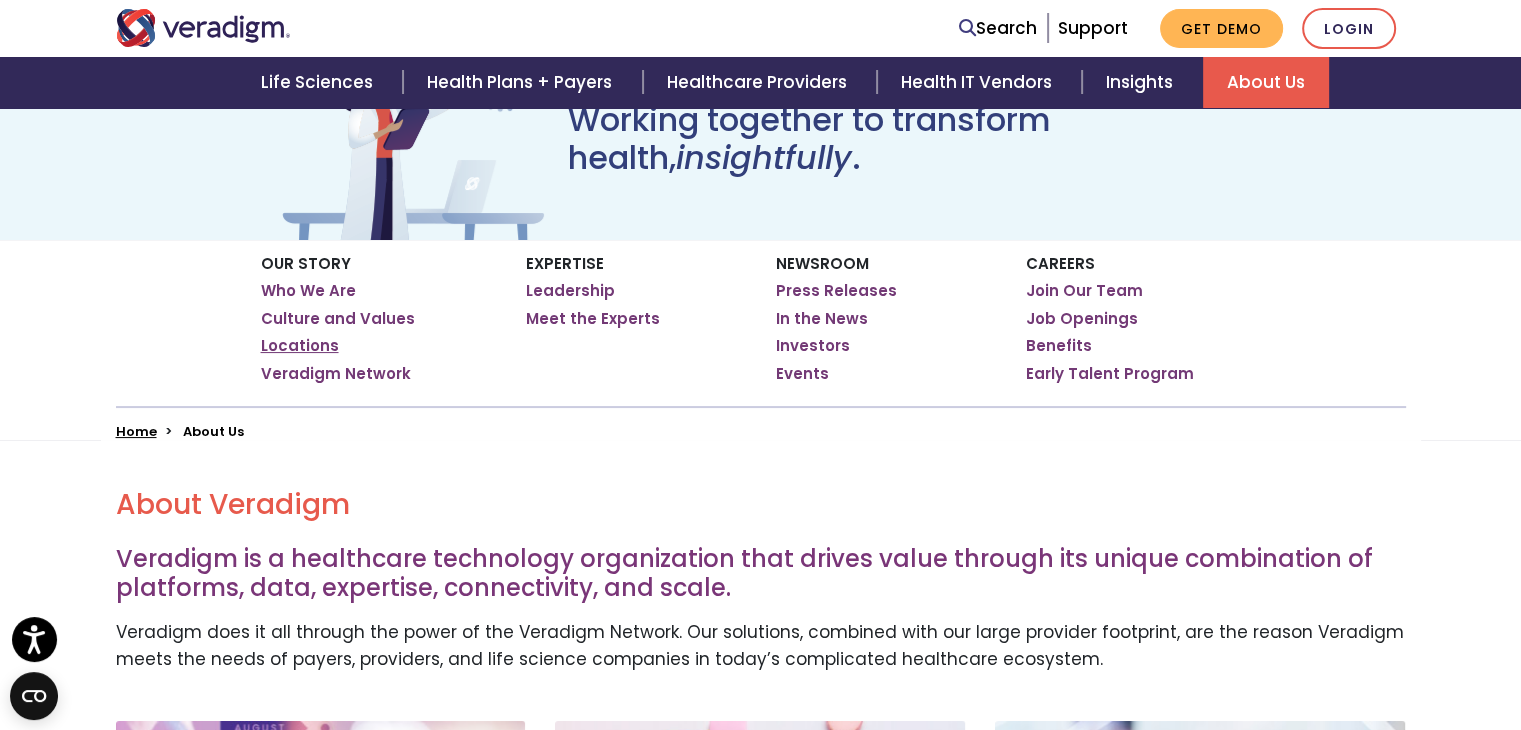click on "Locations" at bounding box center [300, 346] 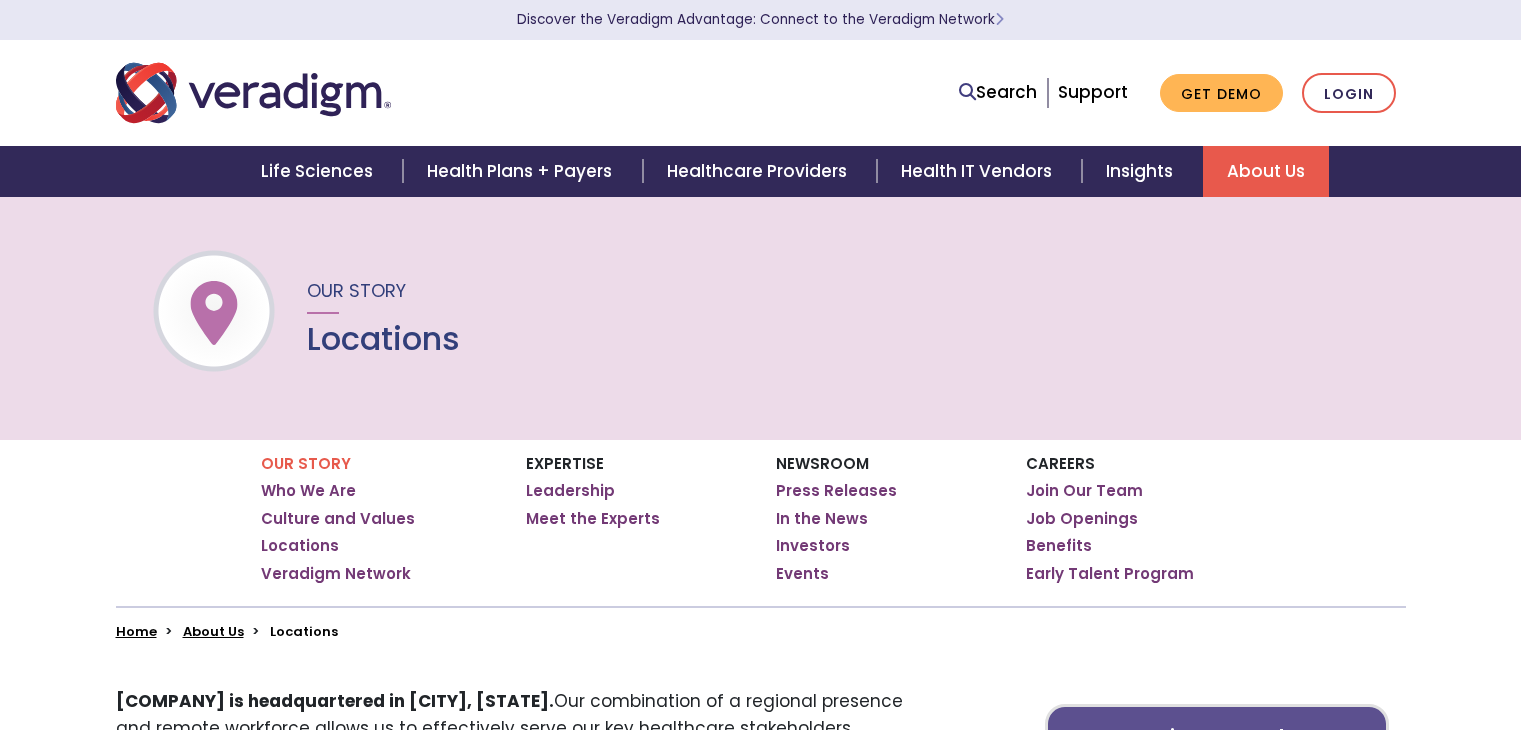 scroll, scrollTop: 200, scrollLeft: 0, axis: vertical 